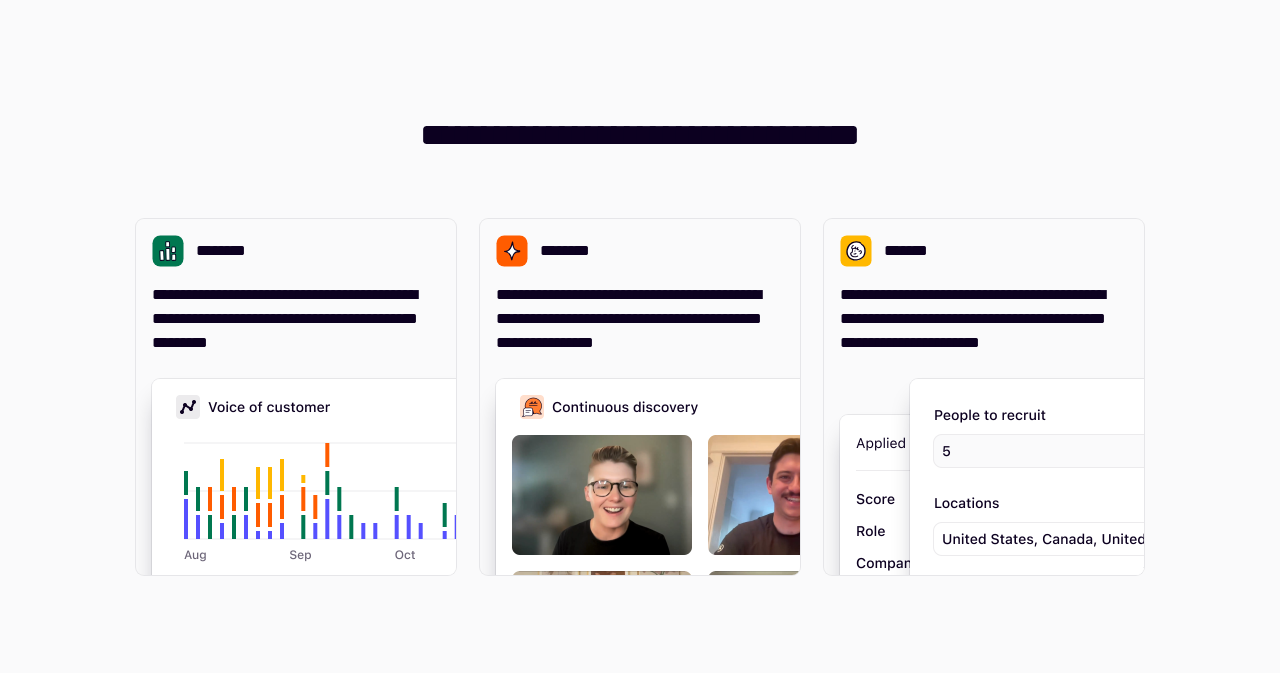 scroll, scrollTop: 0, scrollLeft: 0, axis: both 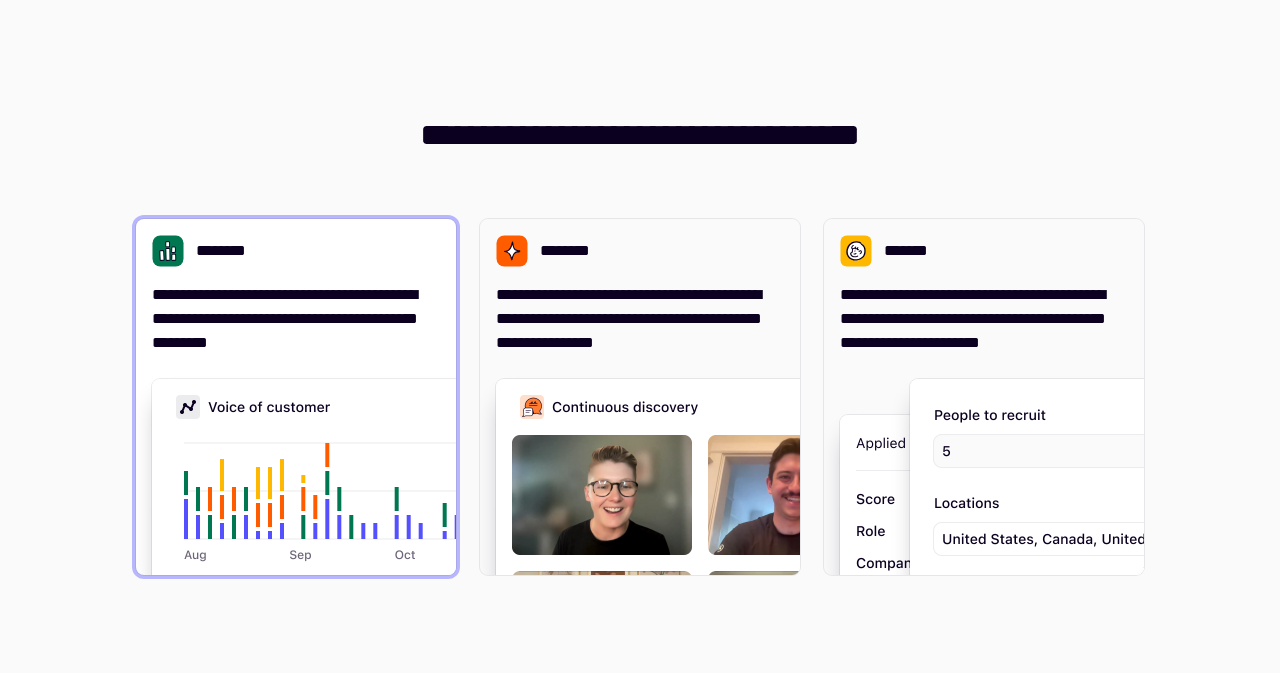 click on "**********" at bounding box center (296, 319) 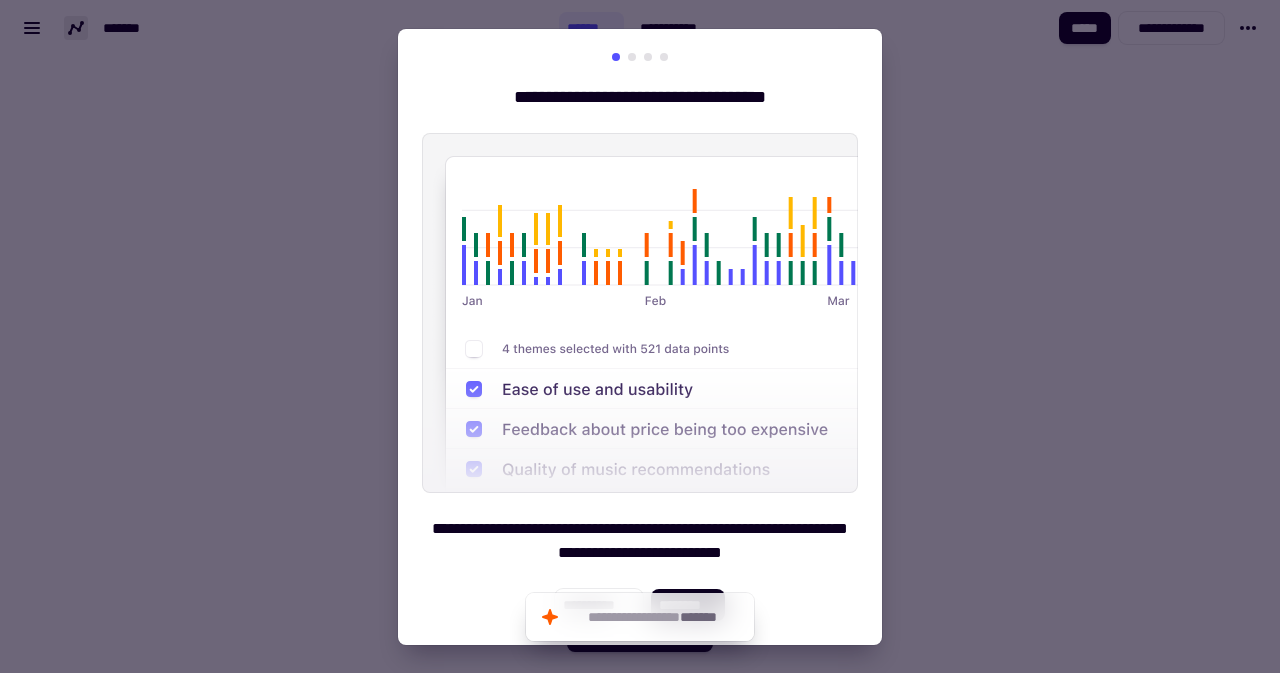 click on "**********" at bounding box center [640, 337] 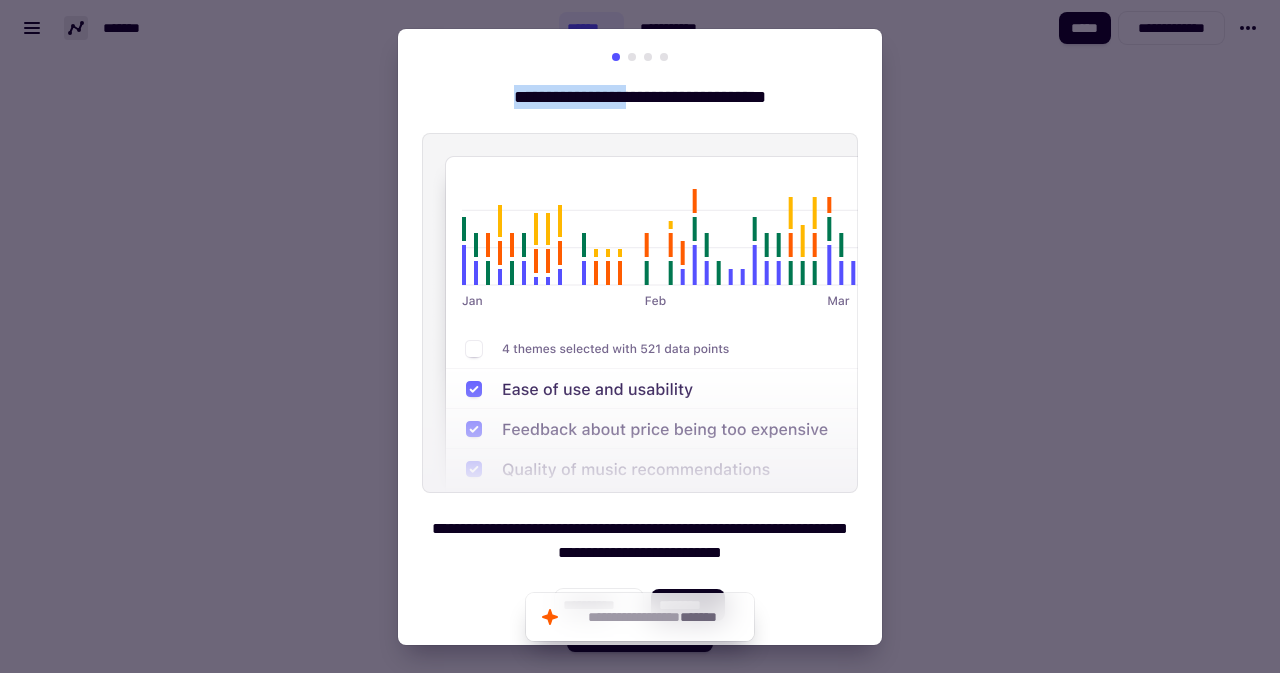 drag, startPoint x: 625, startPoint y: 73, endPoint x: 632, endPoint y: 51, distance: 23.086792 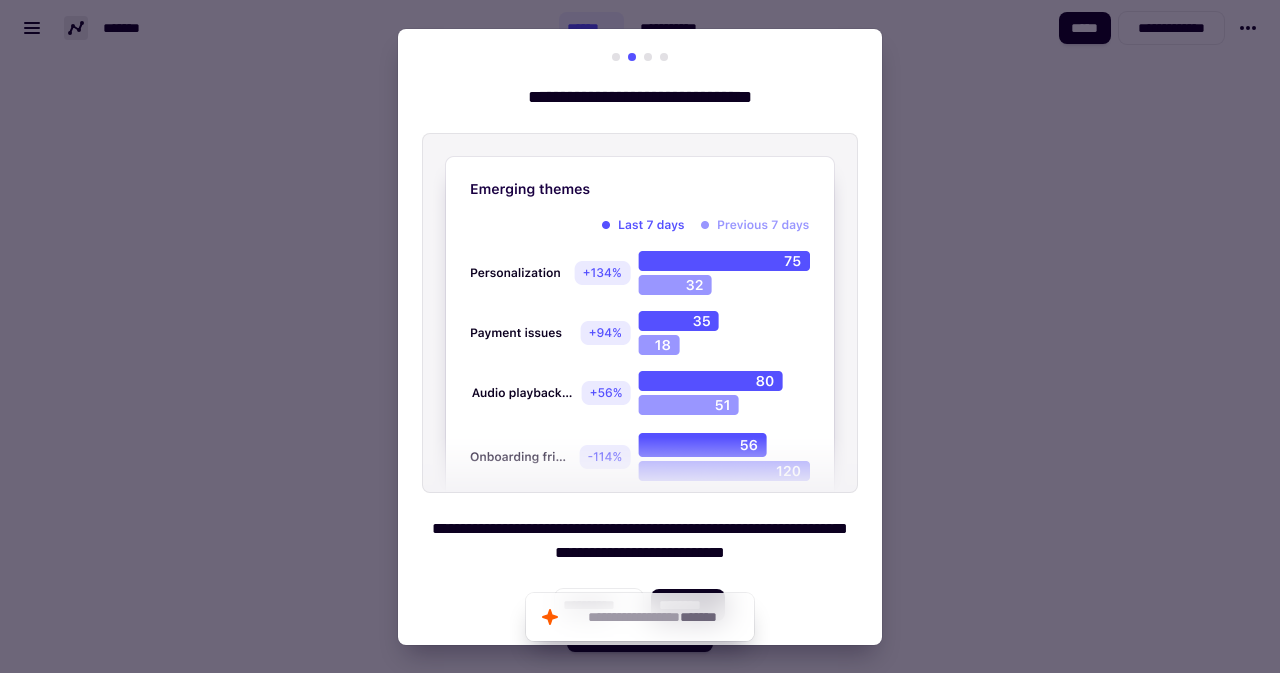 click at bounding box center [648, 57] 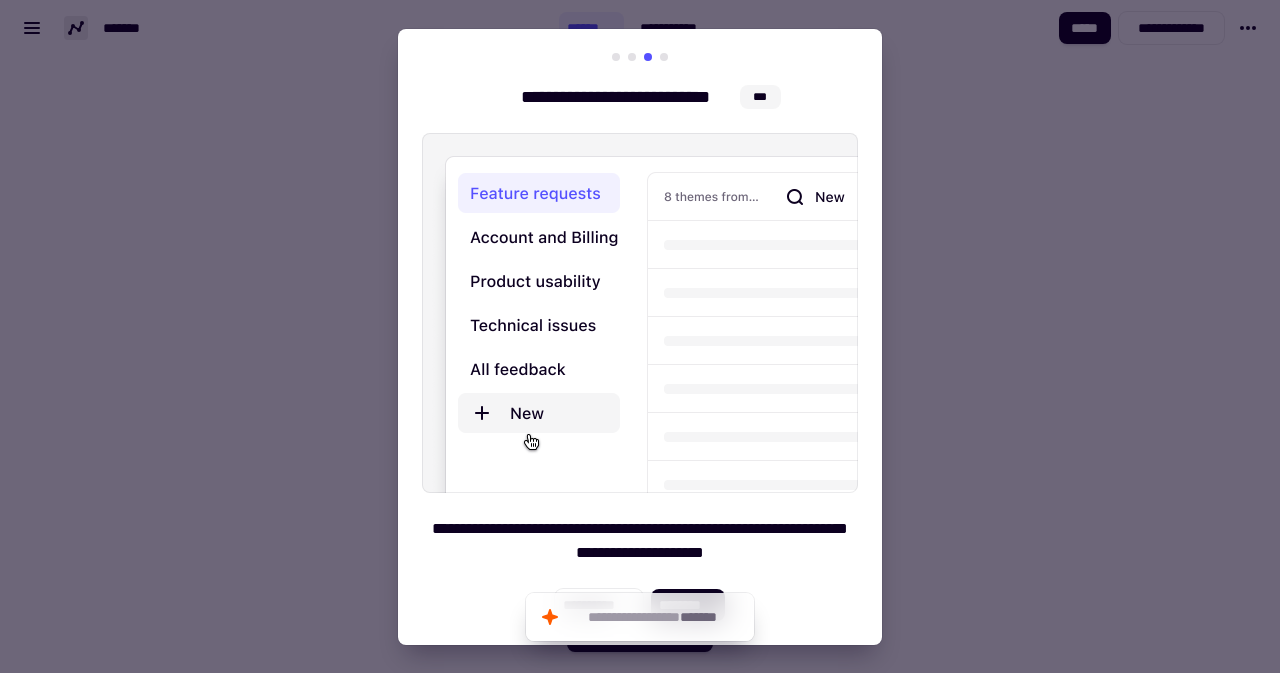click at bounding box center (664, 57) 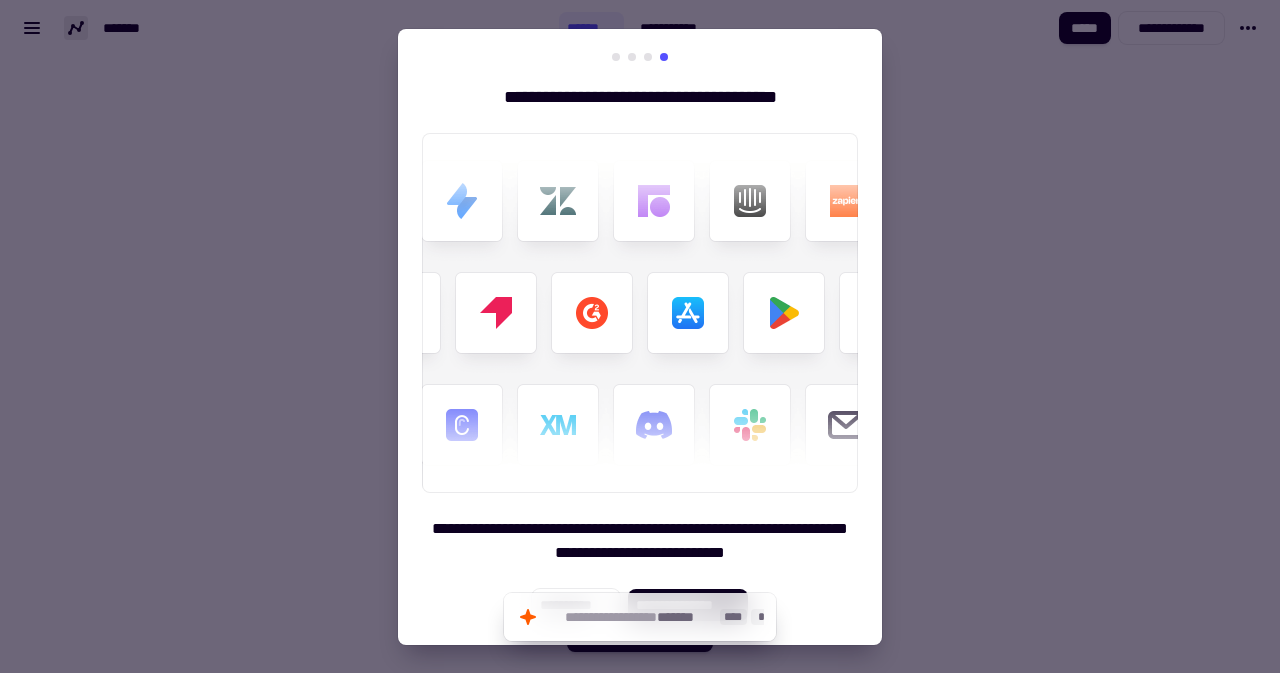 click on "**********" 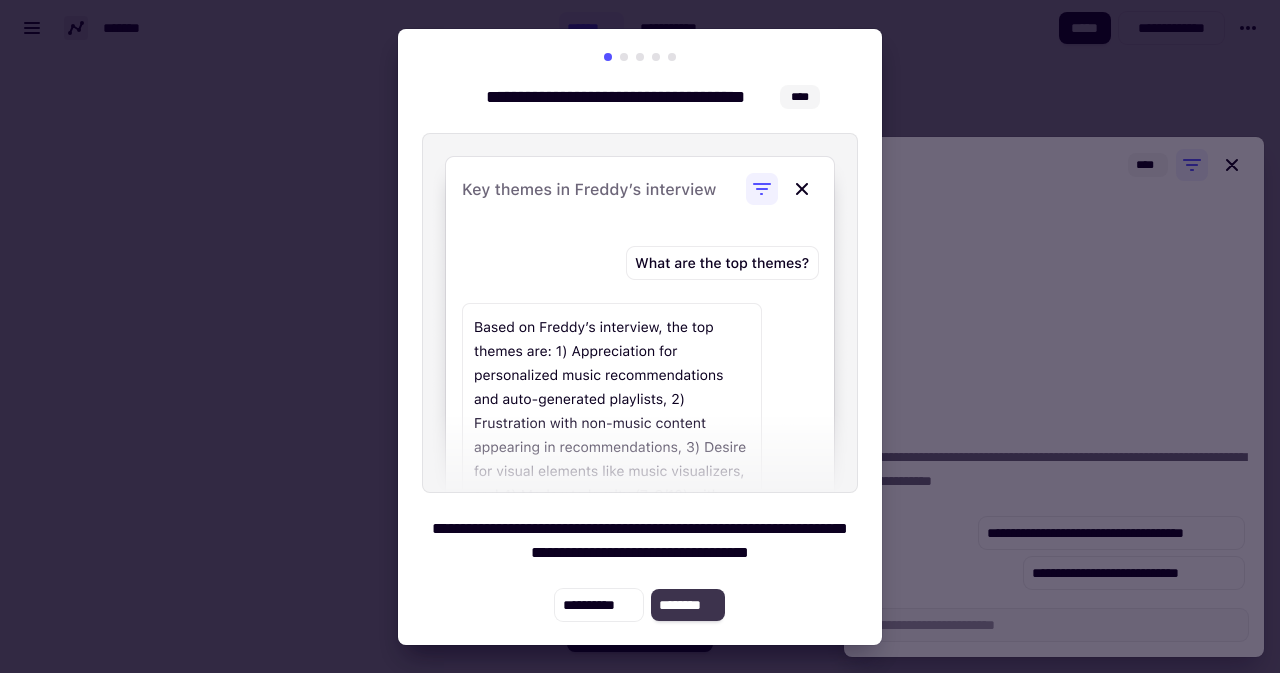 click on "********" 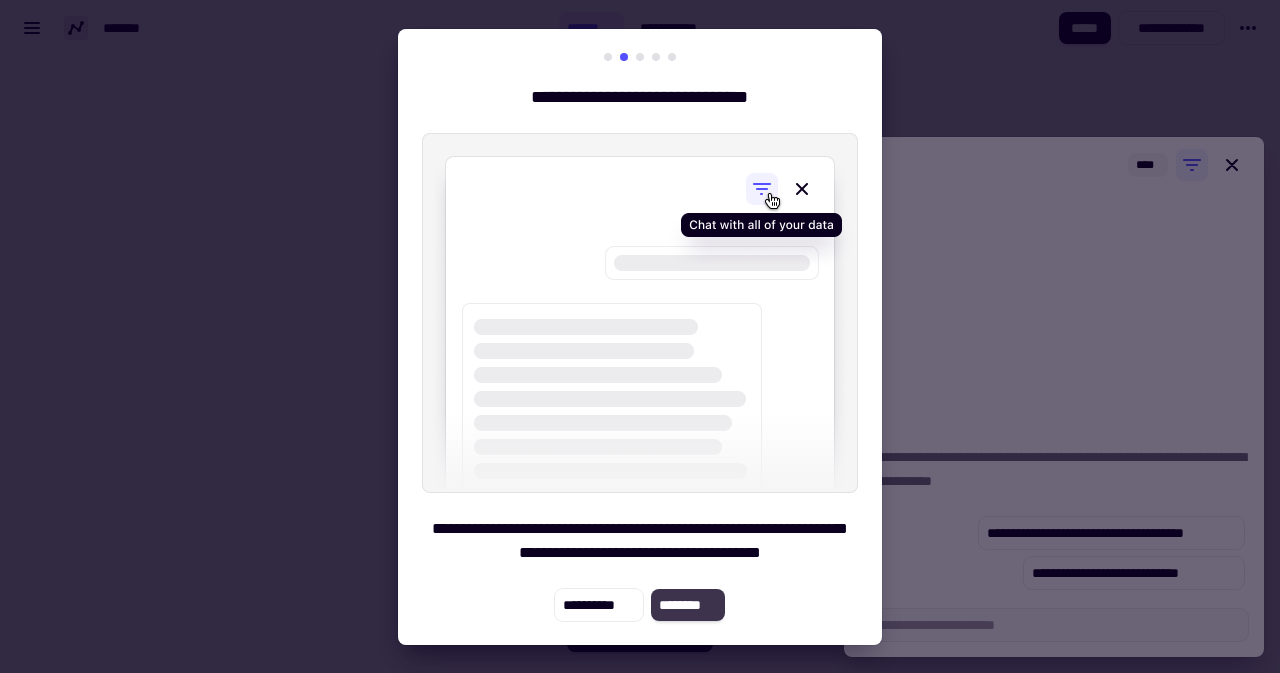 drag, startPoint x: 731, startPoint y: 579, endPoint x: 701, endPoint y: 609, distance: 42.426407 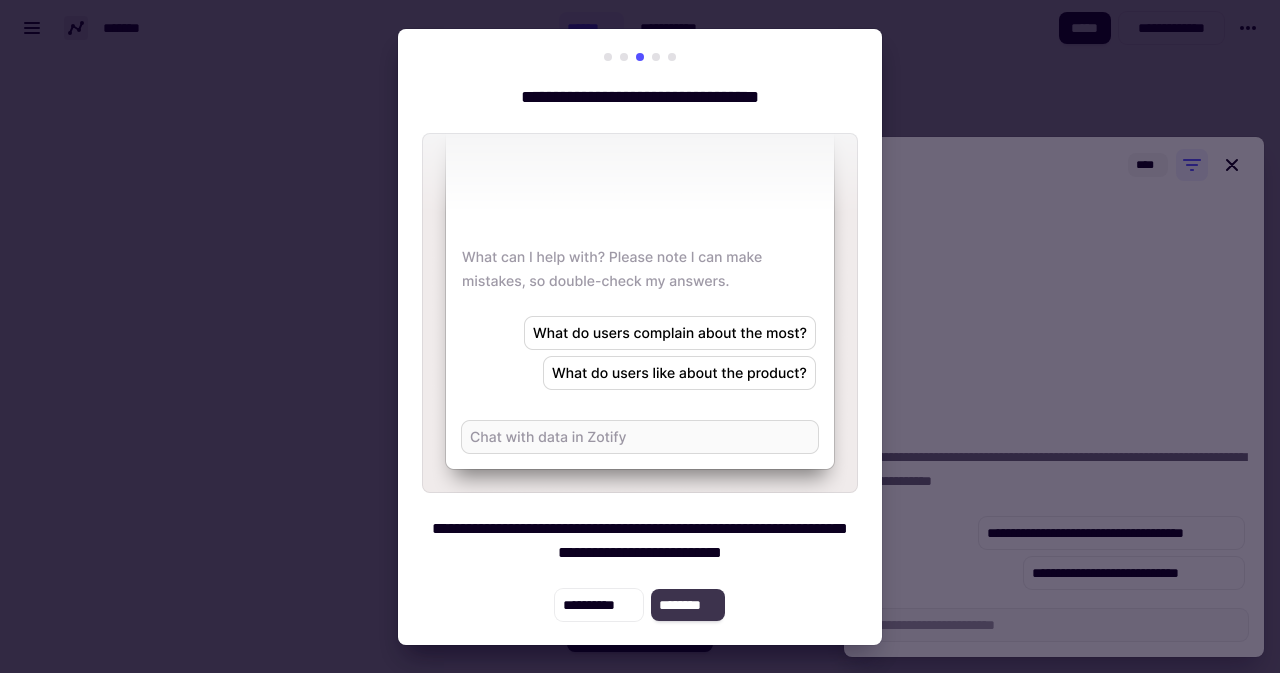 click on "********" 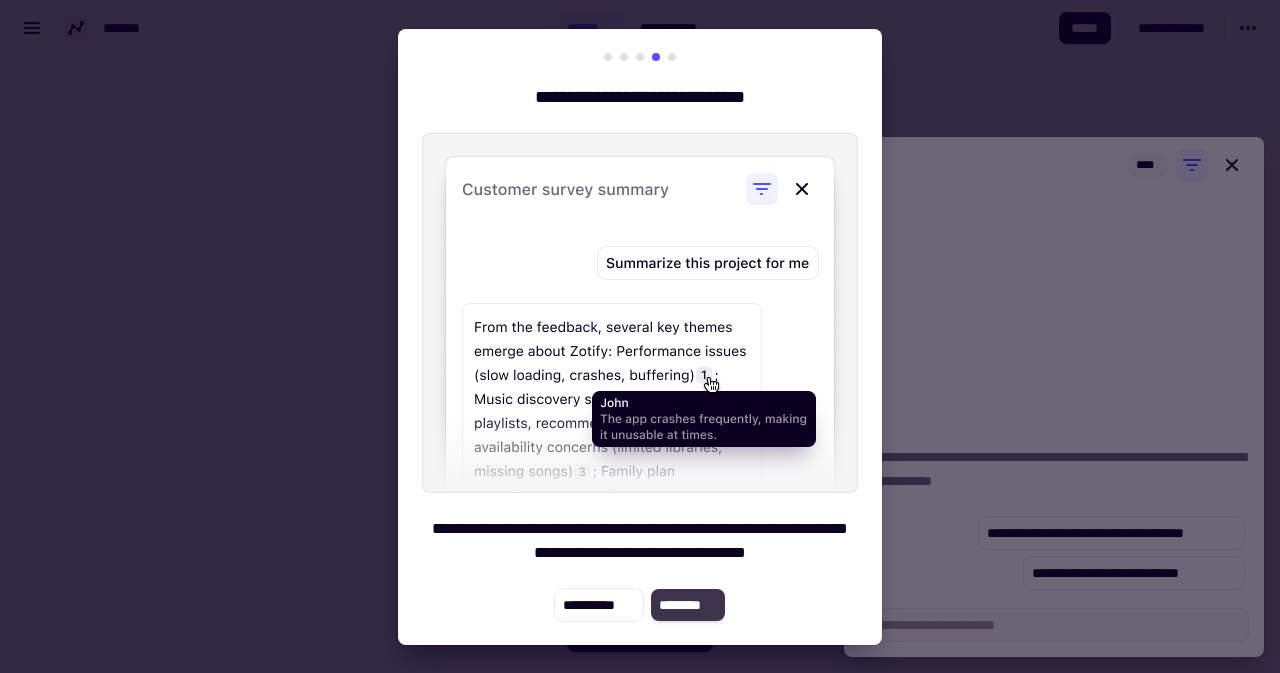 click on "********" 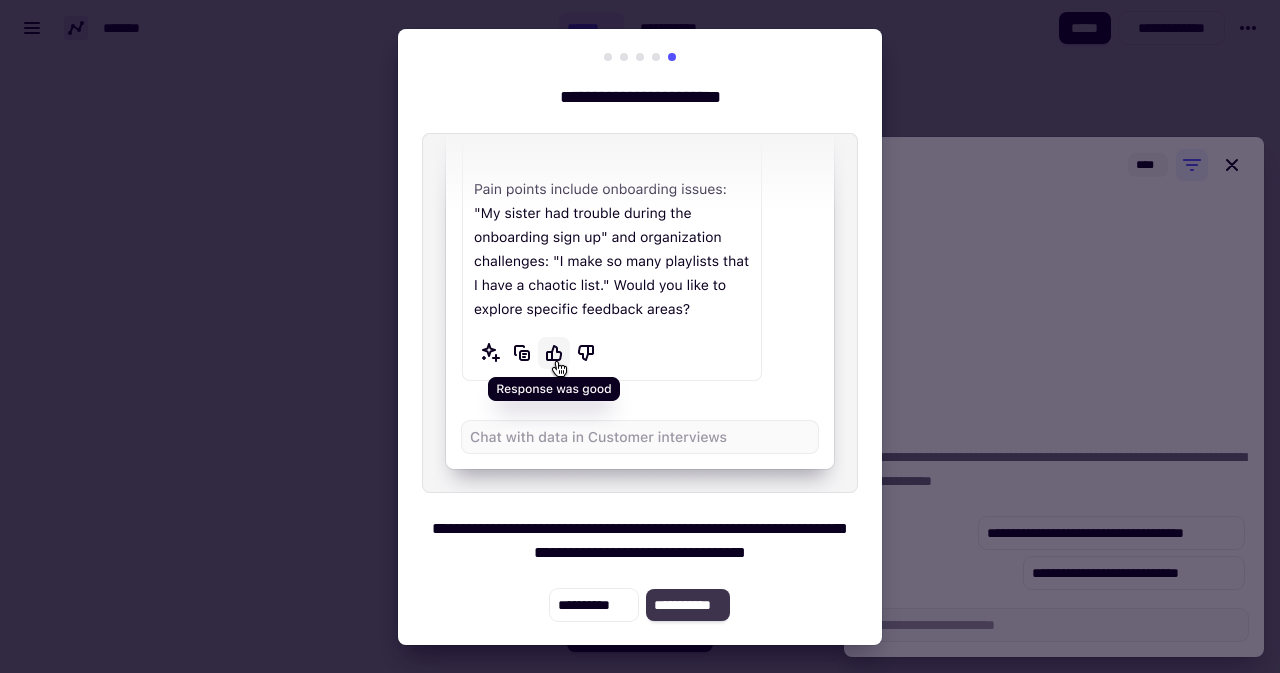 click on "**********" 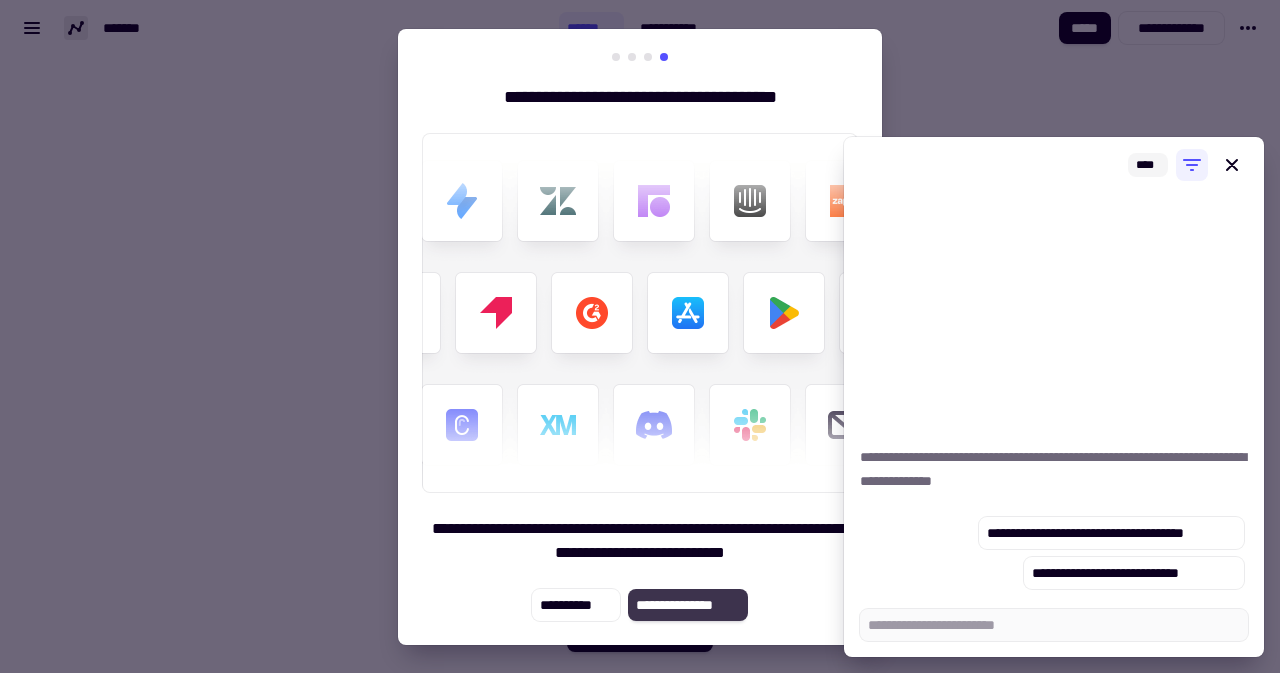 click on "**********" 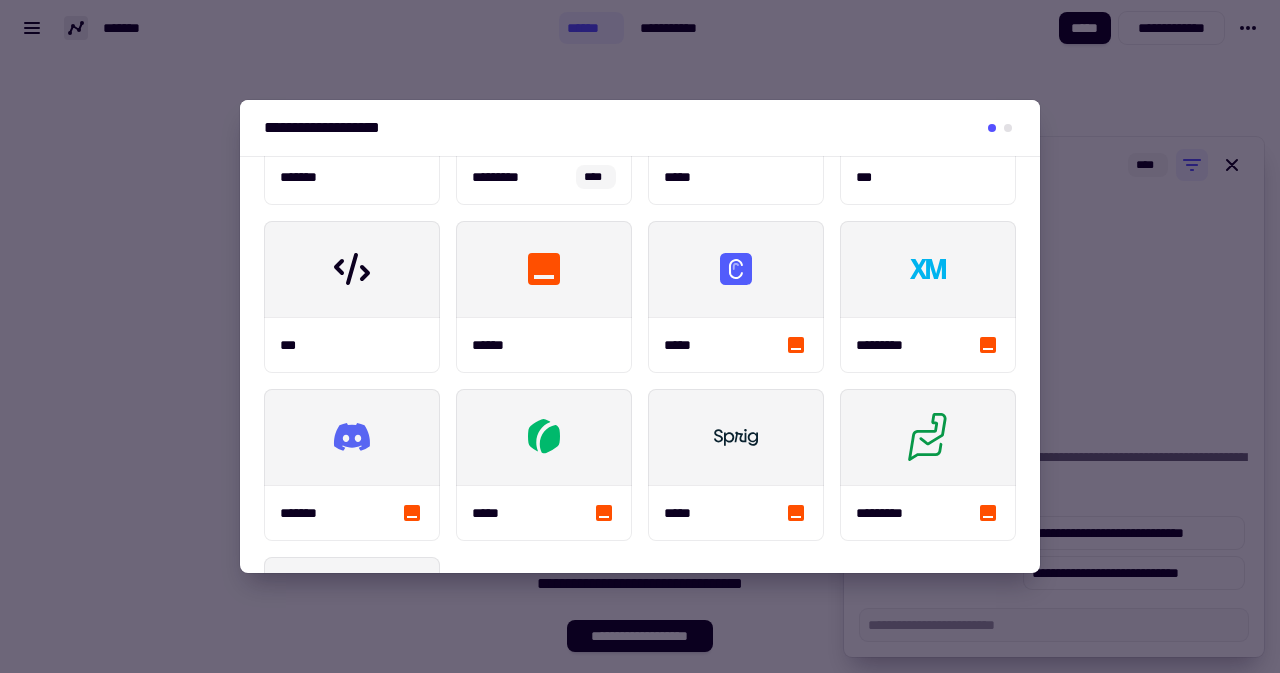 scroll, scrollTop: 622, scrollLeft: 0, axis: vertical 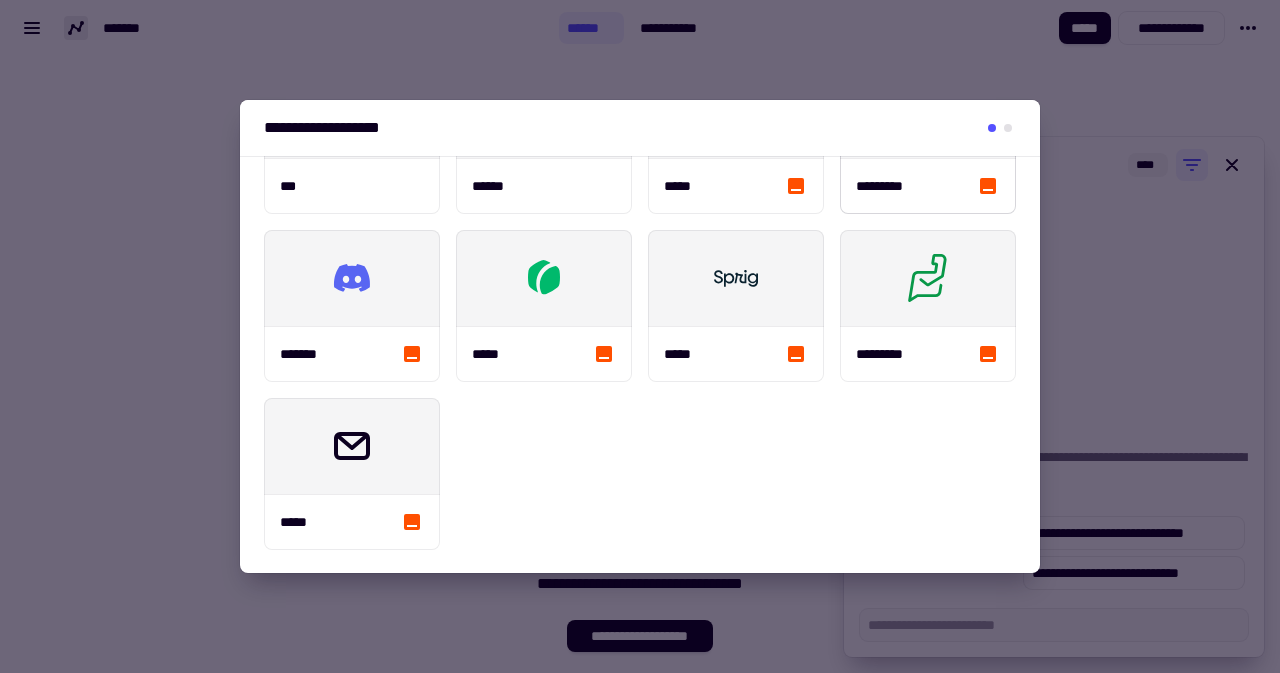 type on "*" 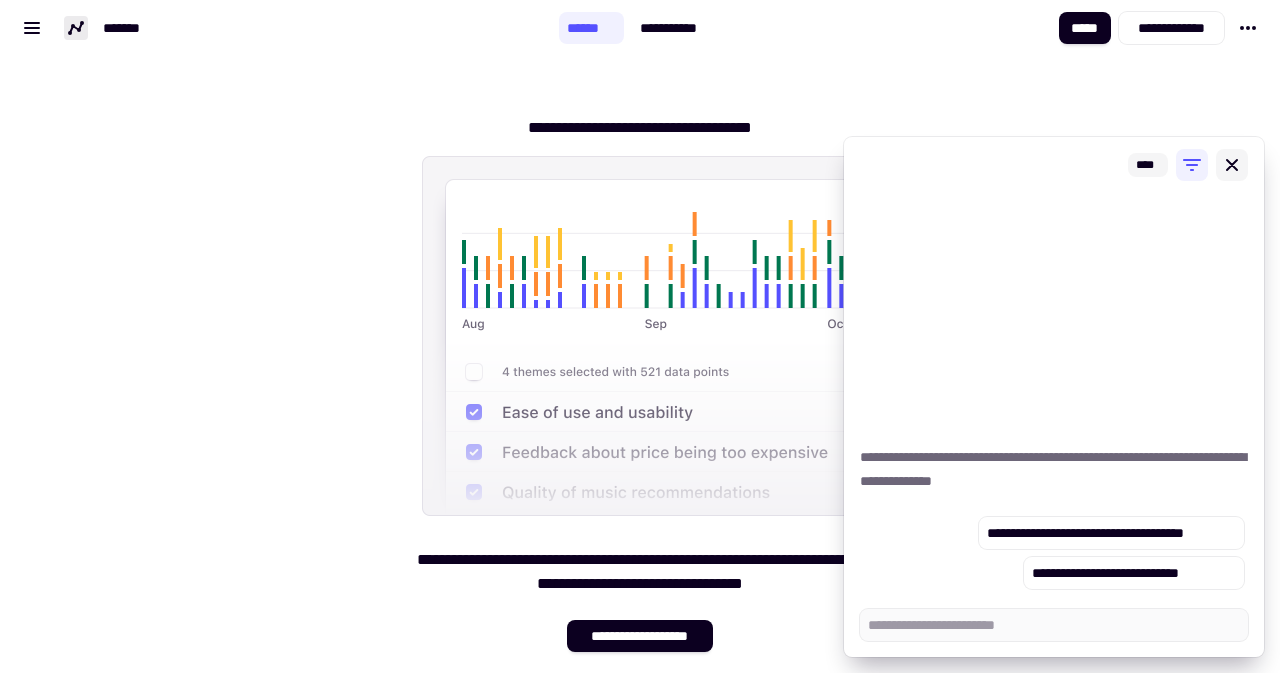 click 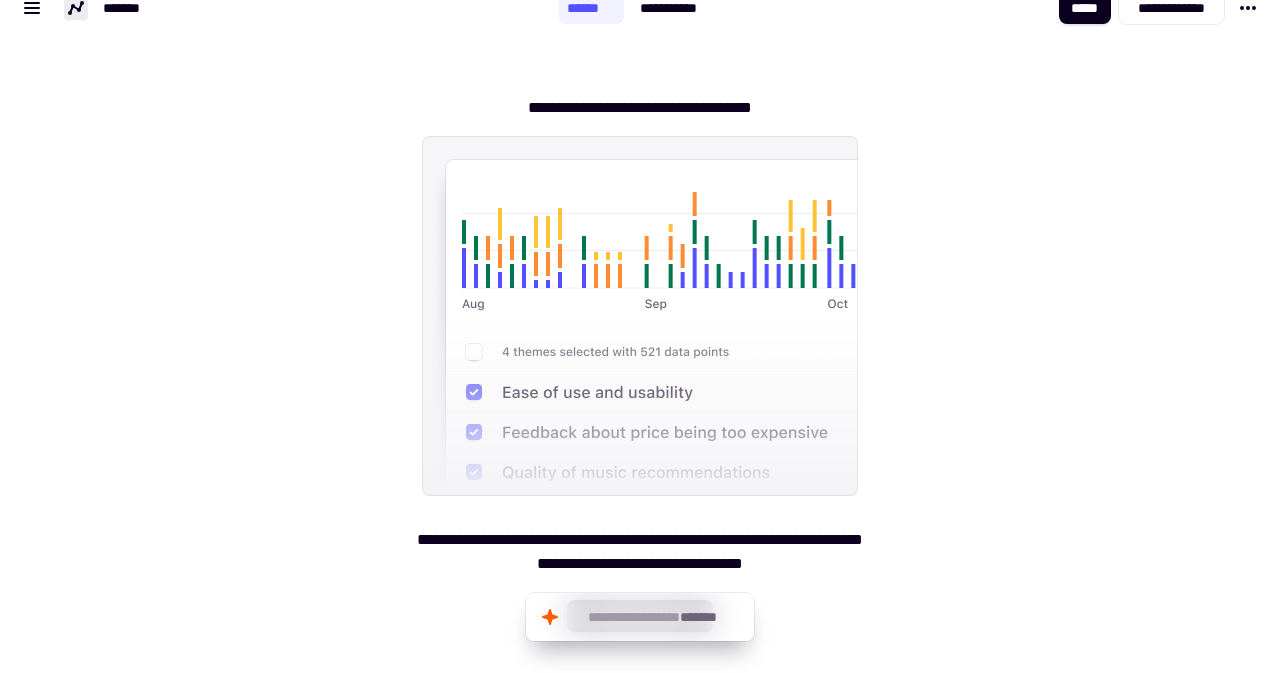 scroll, scrollTop: 0, scrollLeft: 0, axis: both 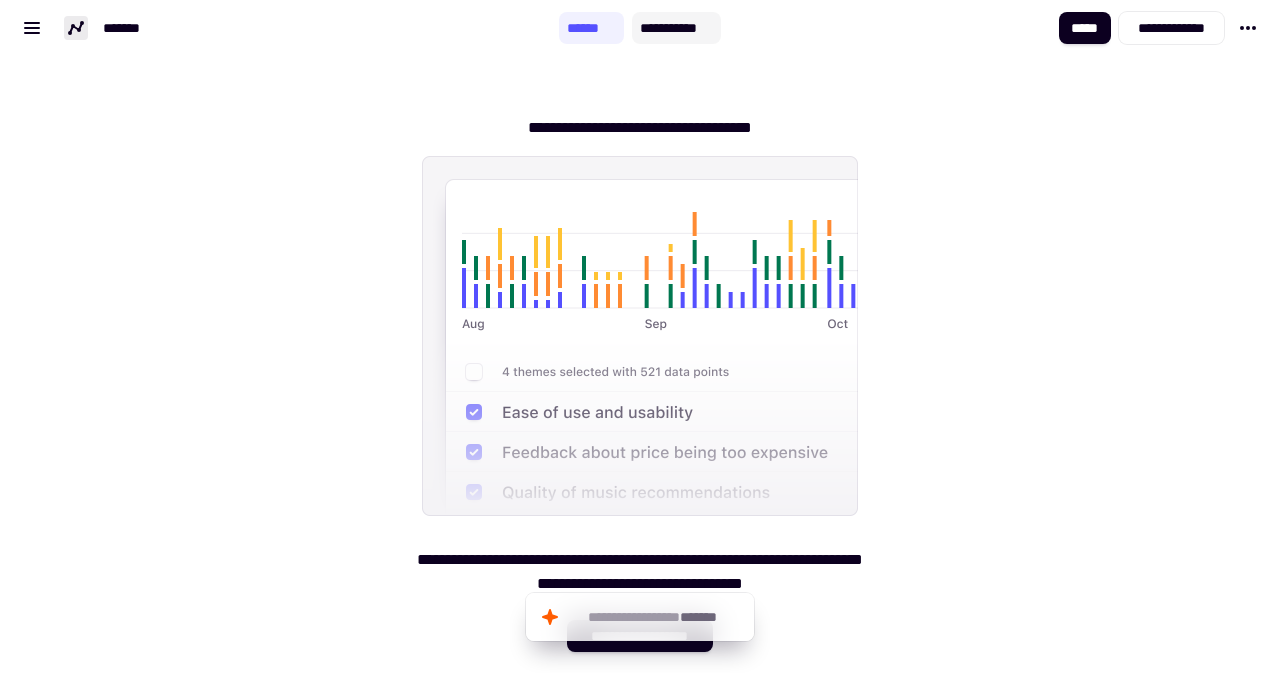 click on "**********" 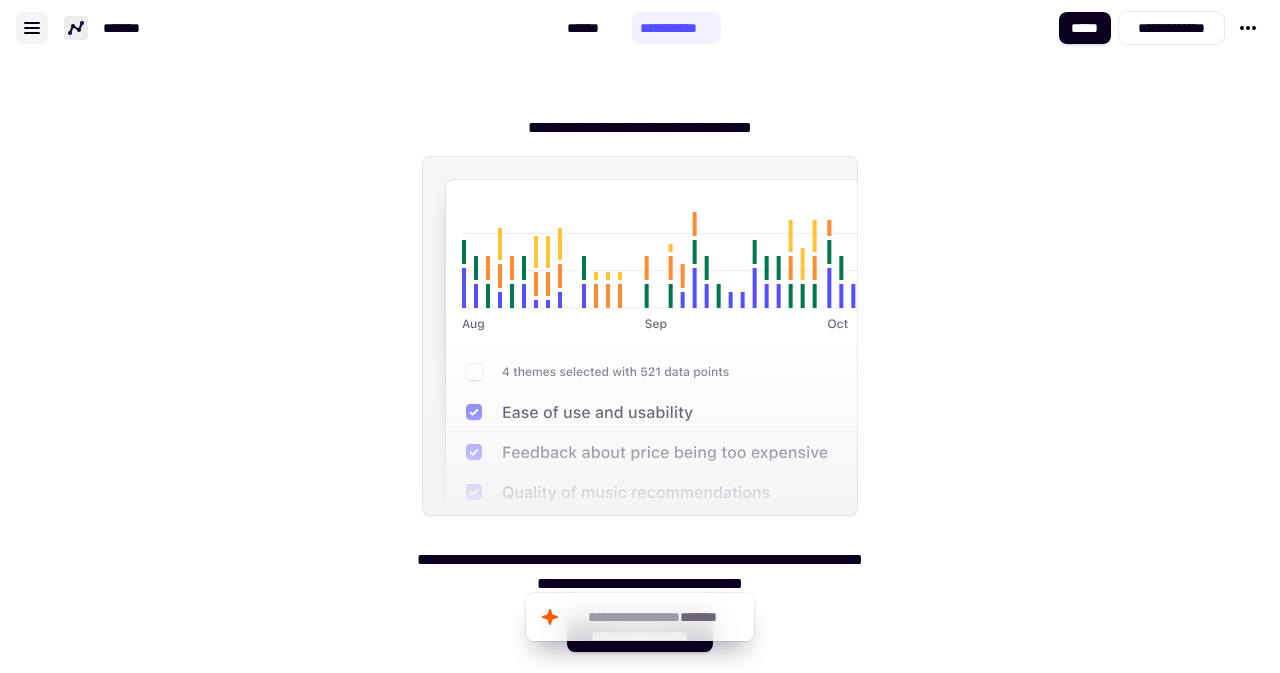 click 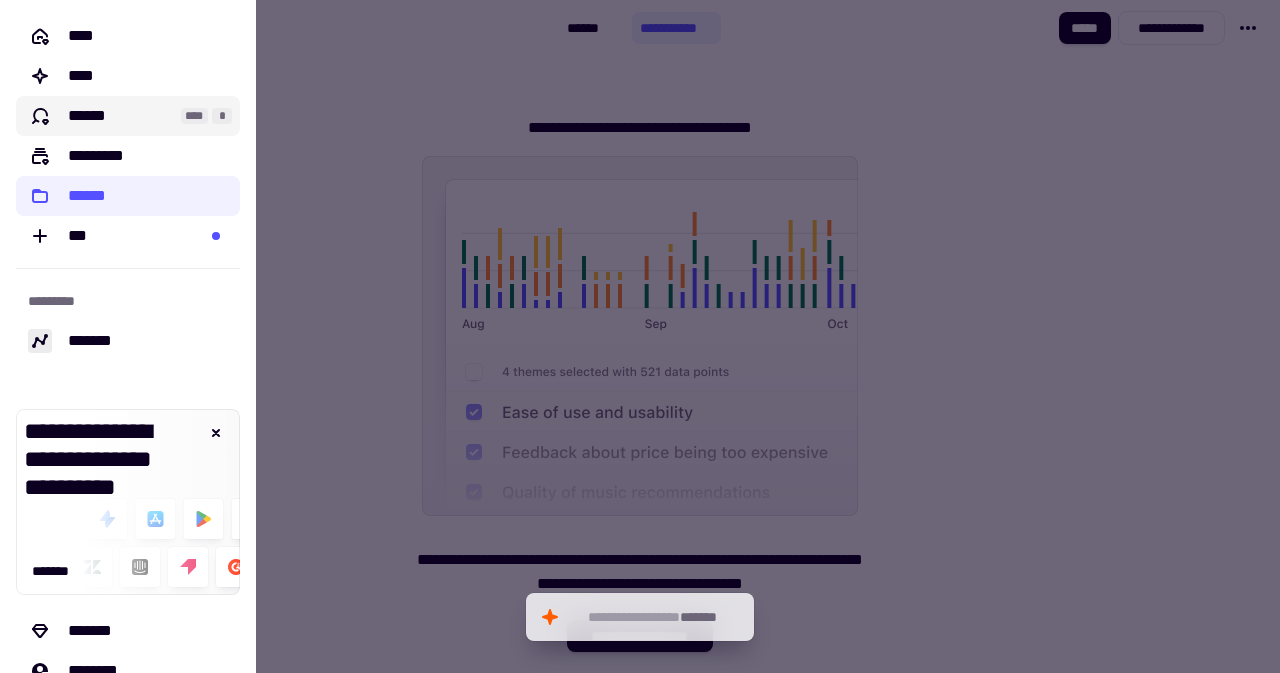 scroll, scrollTop: 114, scrollLeft: 0, axis: vertical 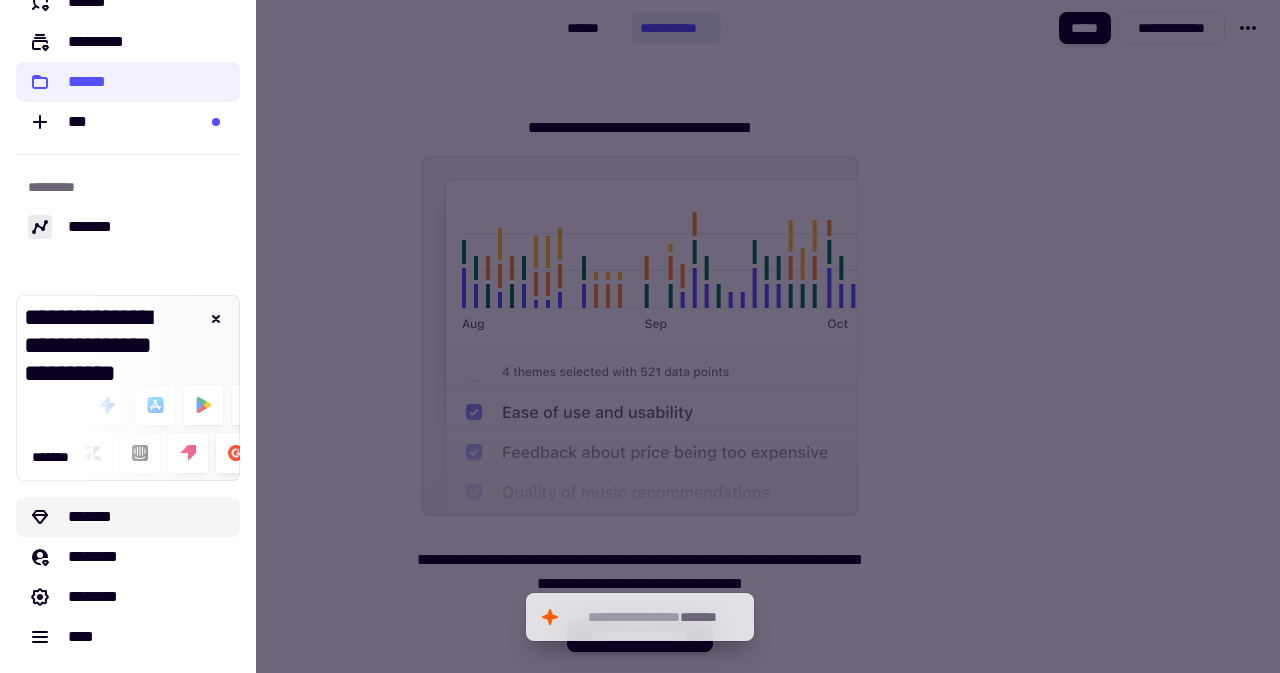 click on "*******" 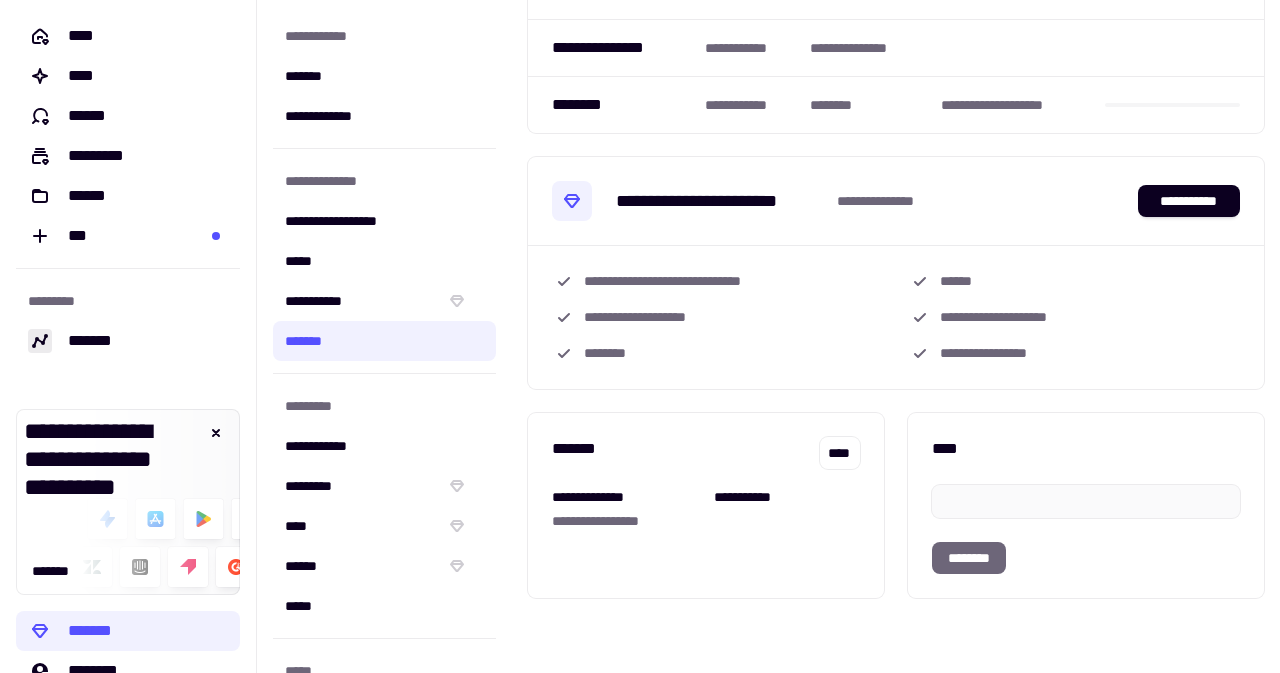scroll, scrollTop: 132, scrollLeft: 0, axis: vertical 